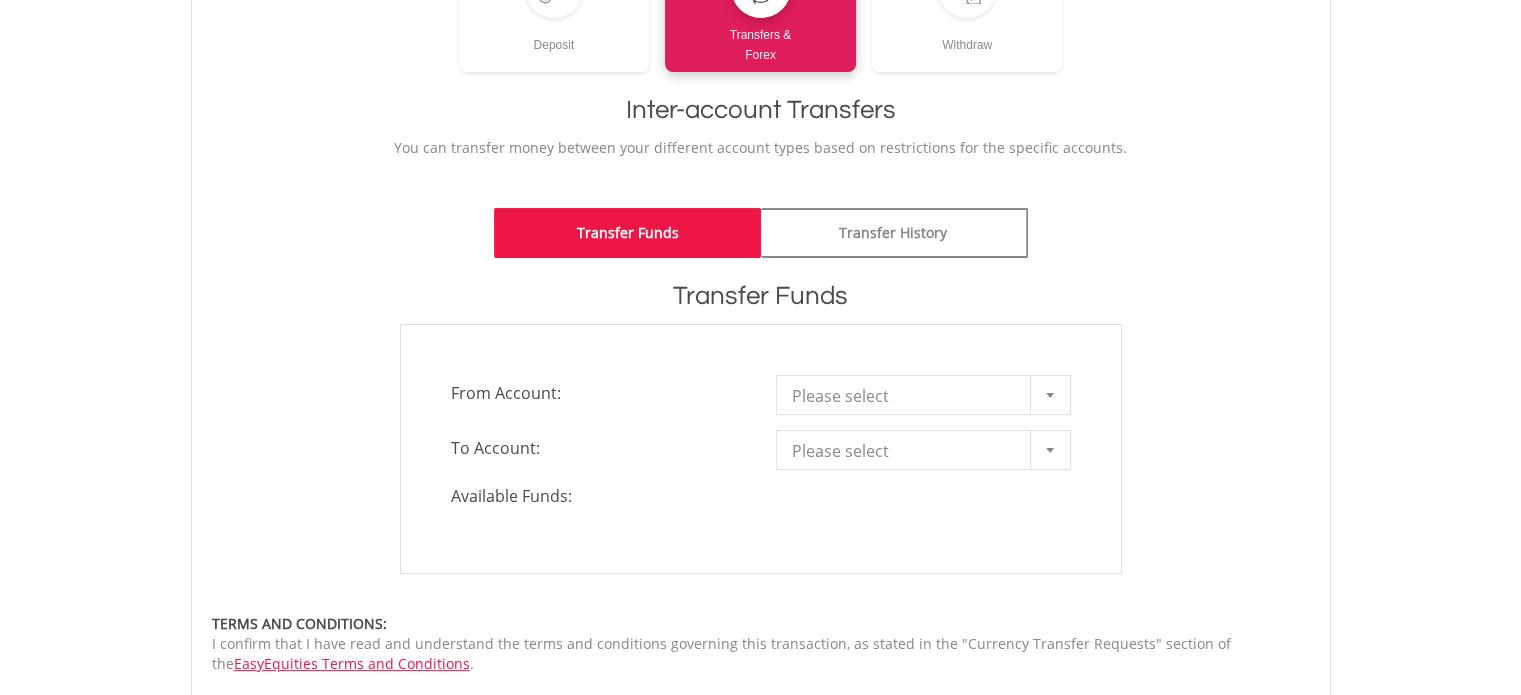 scroll, scrollTop: 400, scrollLeft: 0, axis: vertical 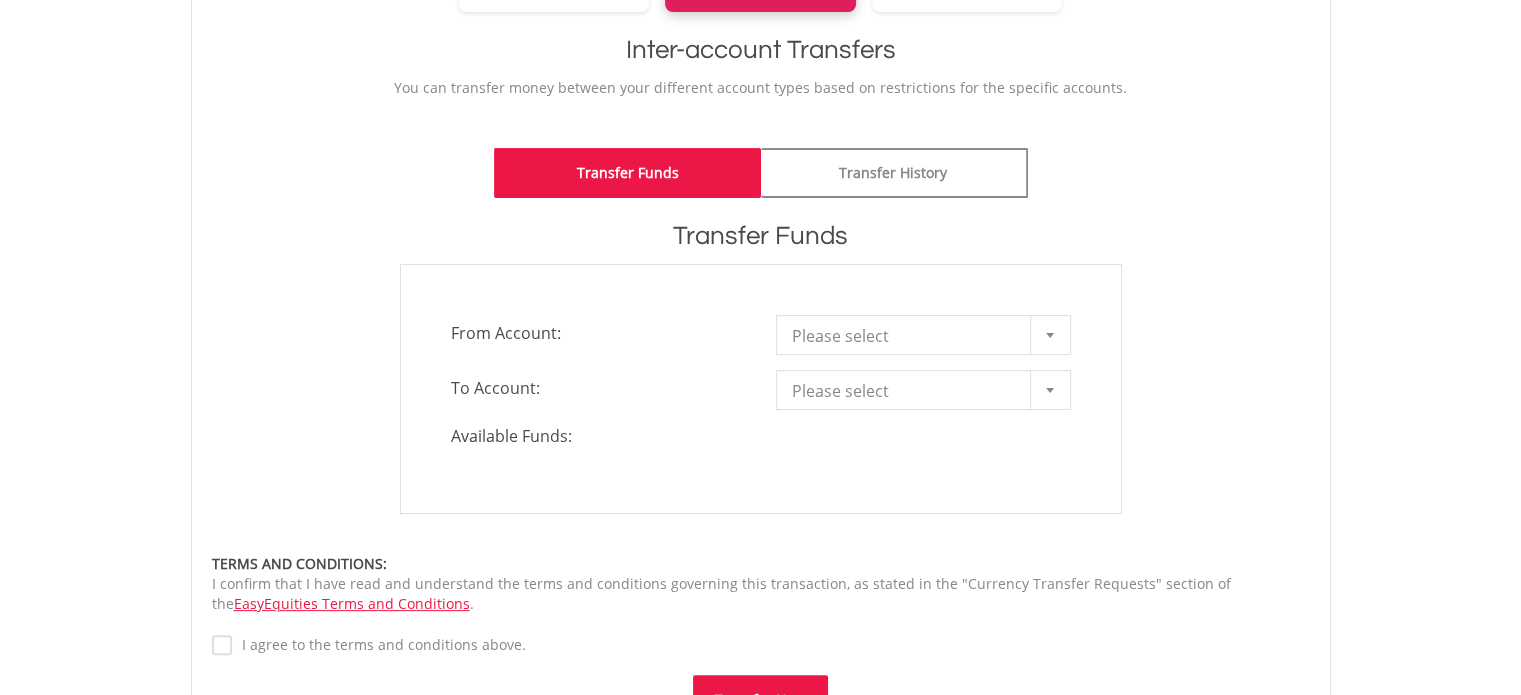 click on "Please select" at bounding box center (908, 336) 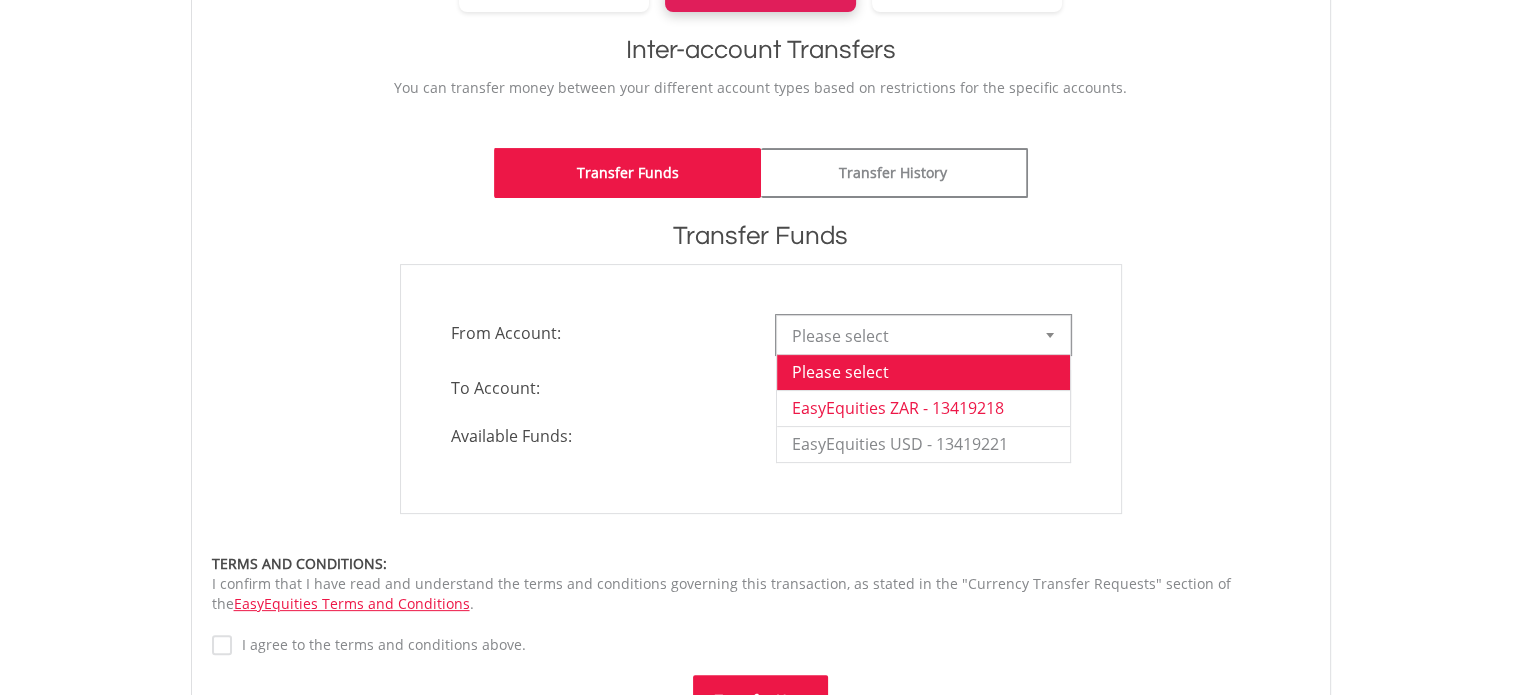 click on "EasyEquities ZAR - 13419218" at bounding box center [923, 408] 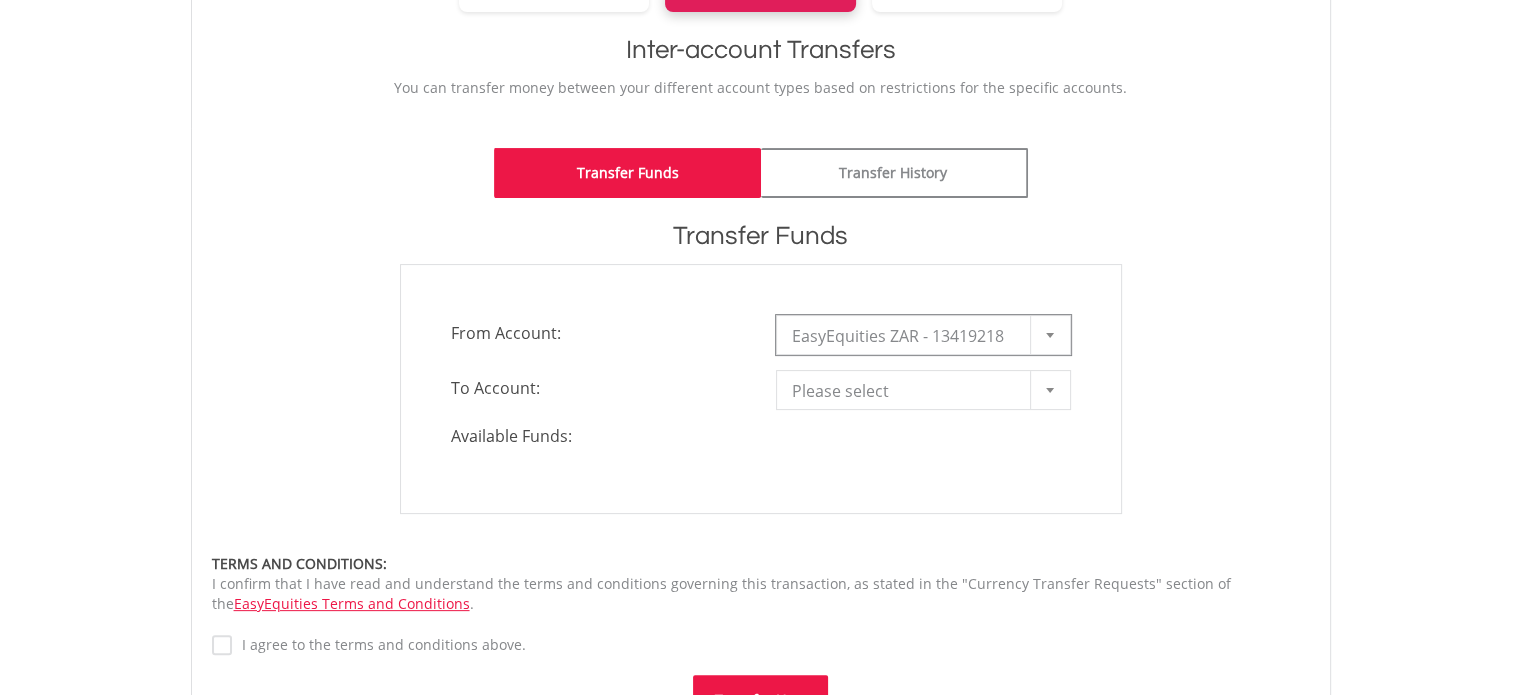 click on "Please select" at bounding box center (908, 391) 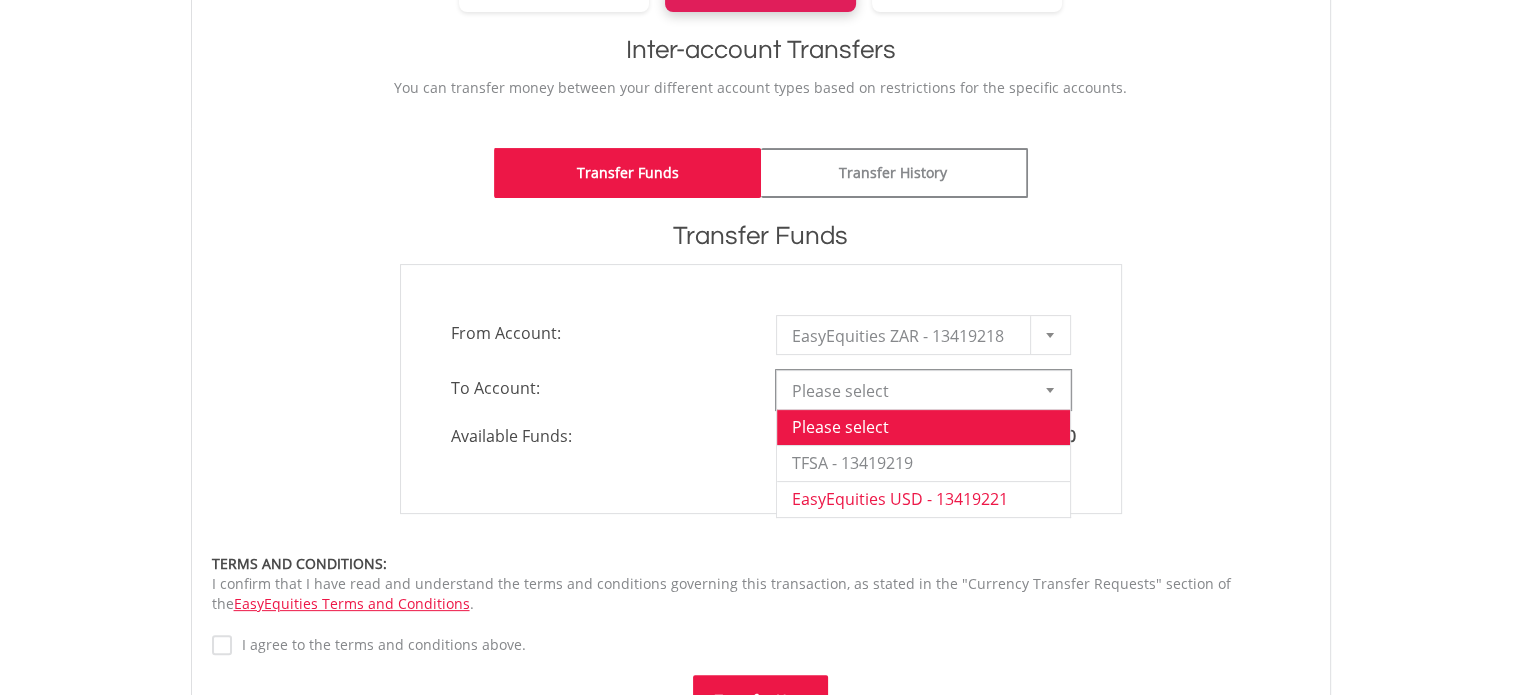 click on "EasyEquities USD - [ACCOUNT_NUMBER]" at bounding box center [923, 499] 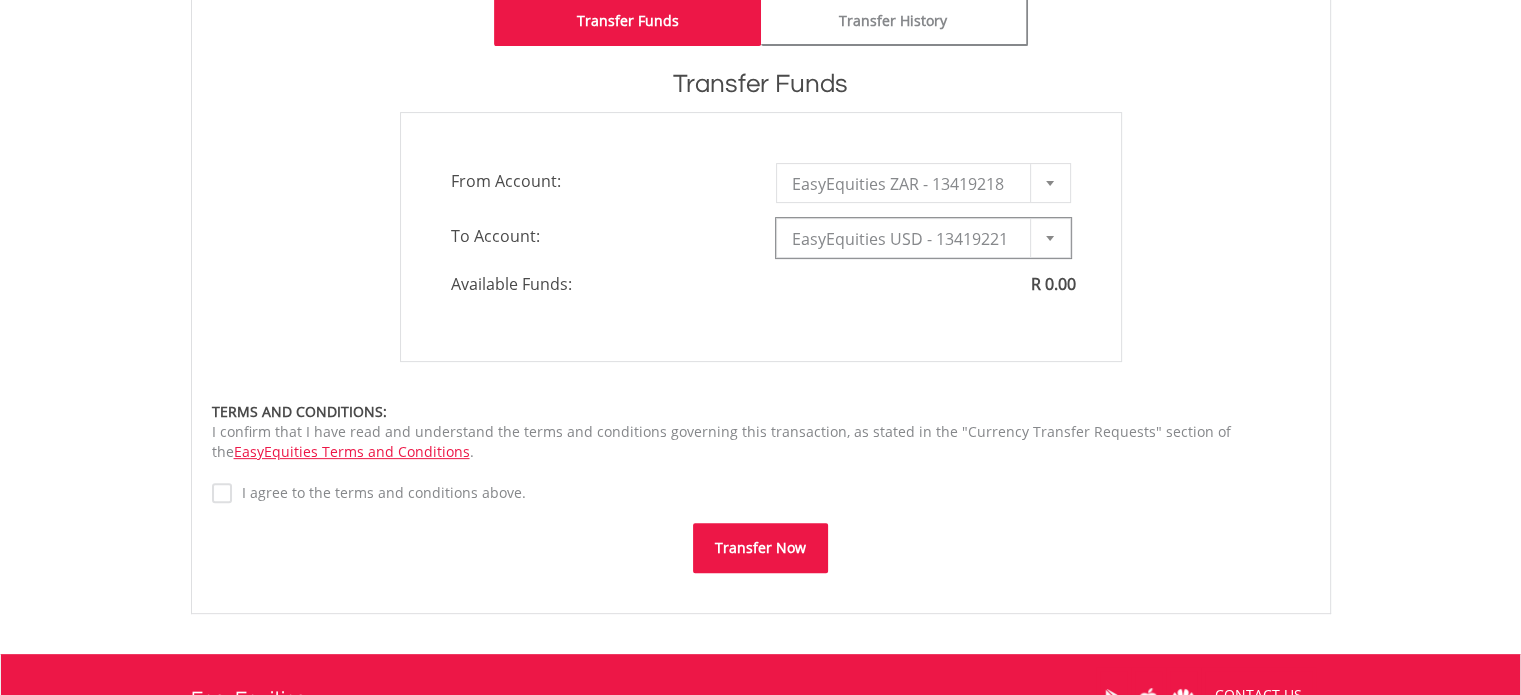 type on "*" 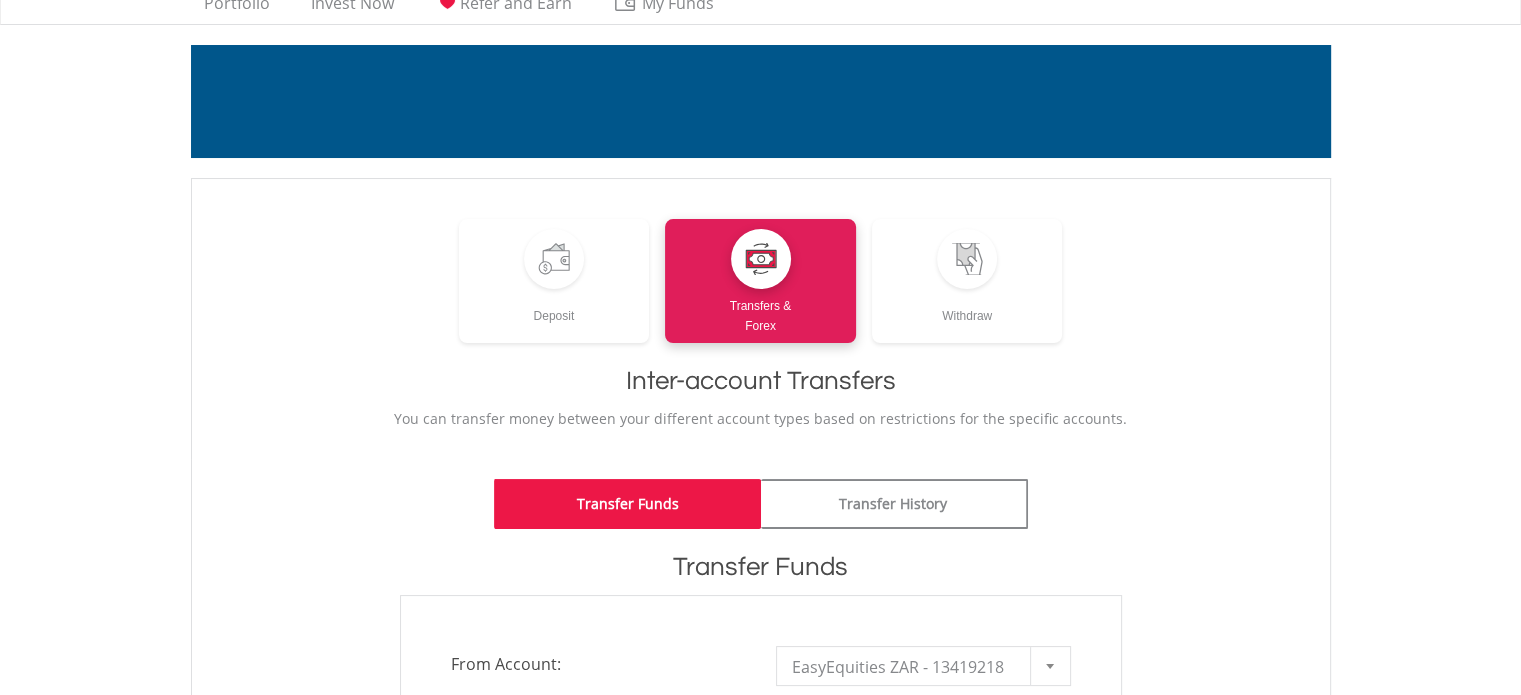 scroll, scrollTop: 0, scrollLeft: 0, axis: both 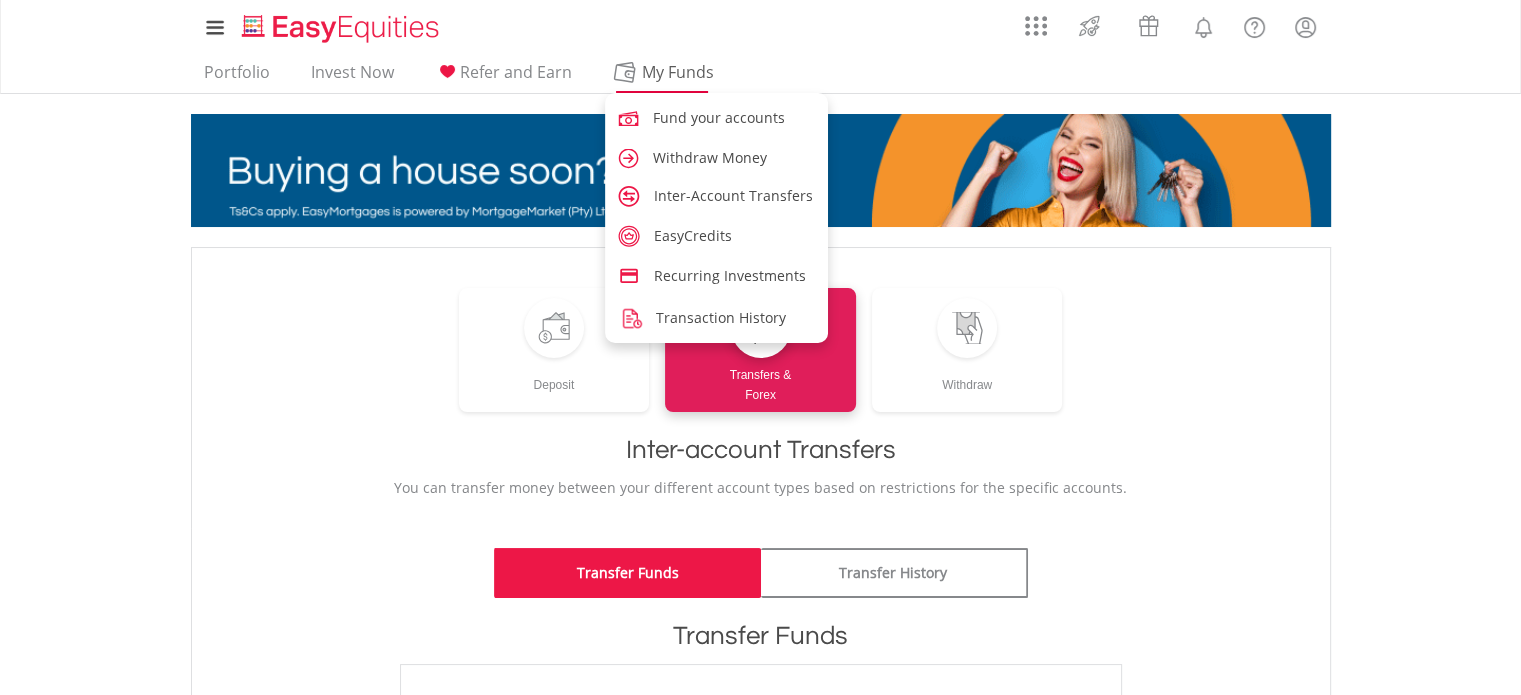 click on "My Funds" at bounding box center [678, 72] 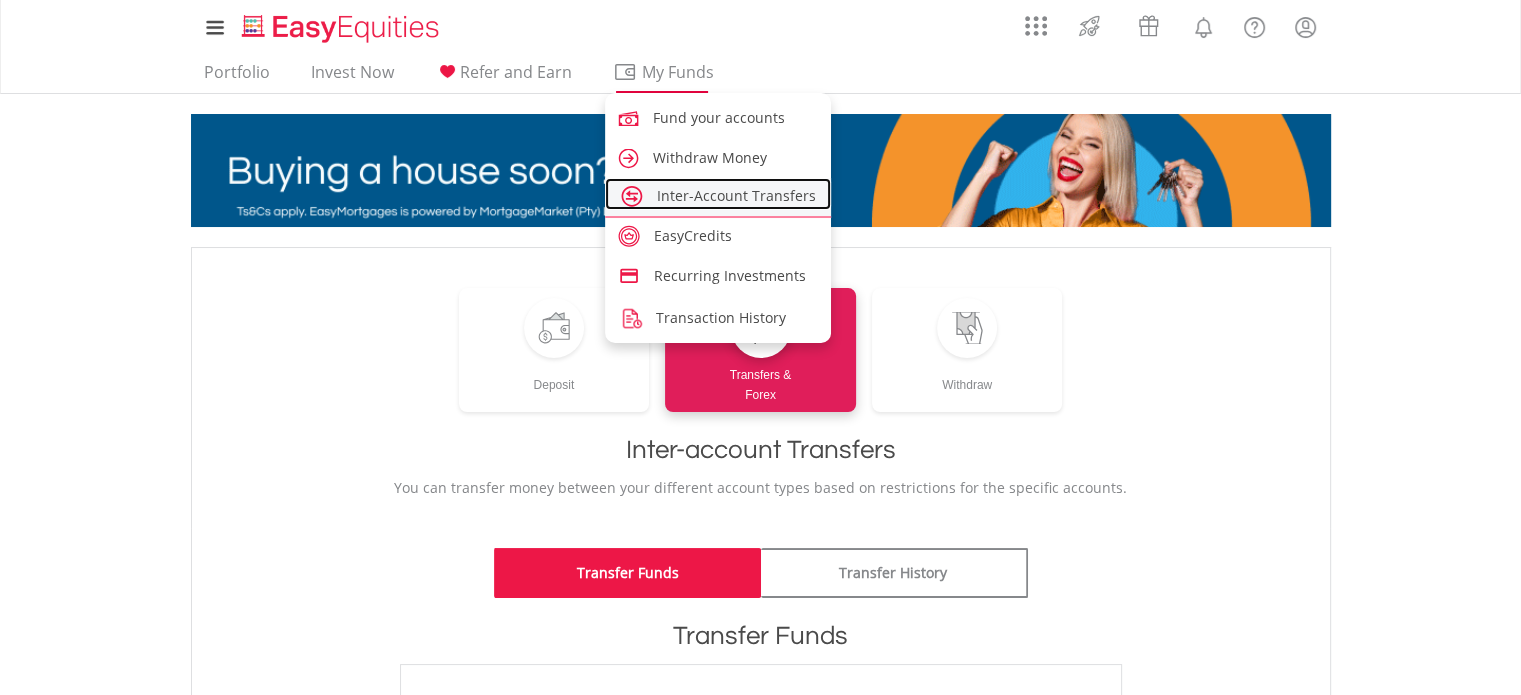click on "Inter-Account Transfers" at bounding box center (736, 195) 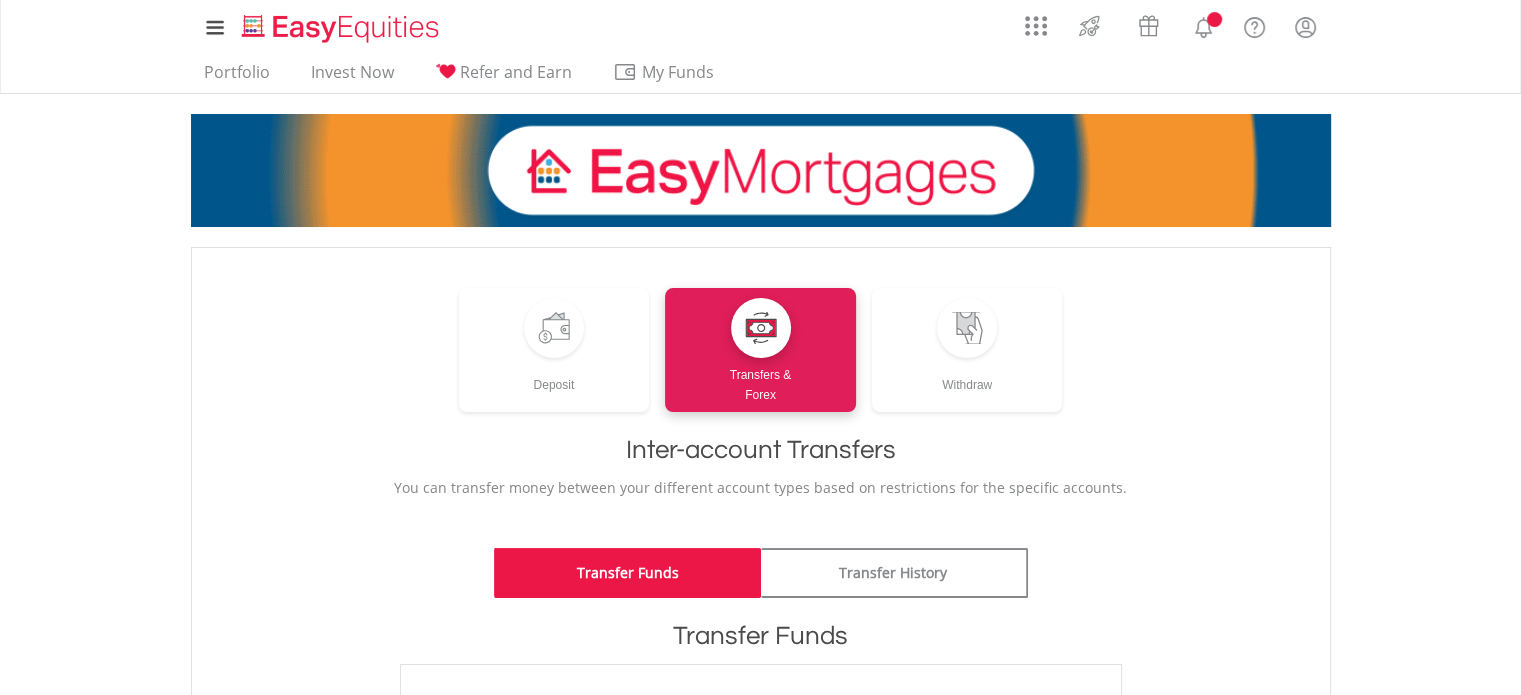 scroll, scrollTop: 400, scrollLeft: 0, axis: vertical 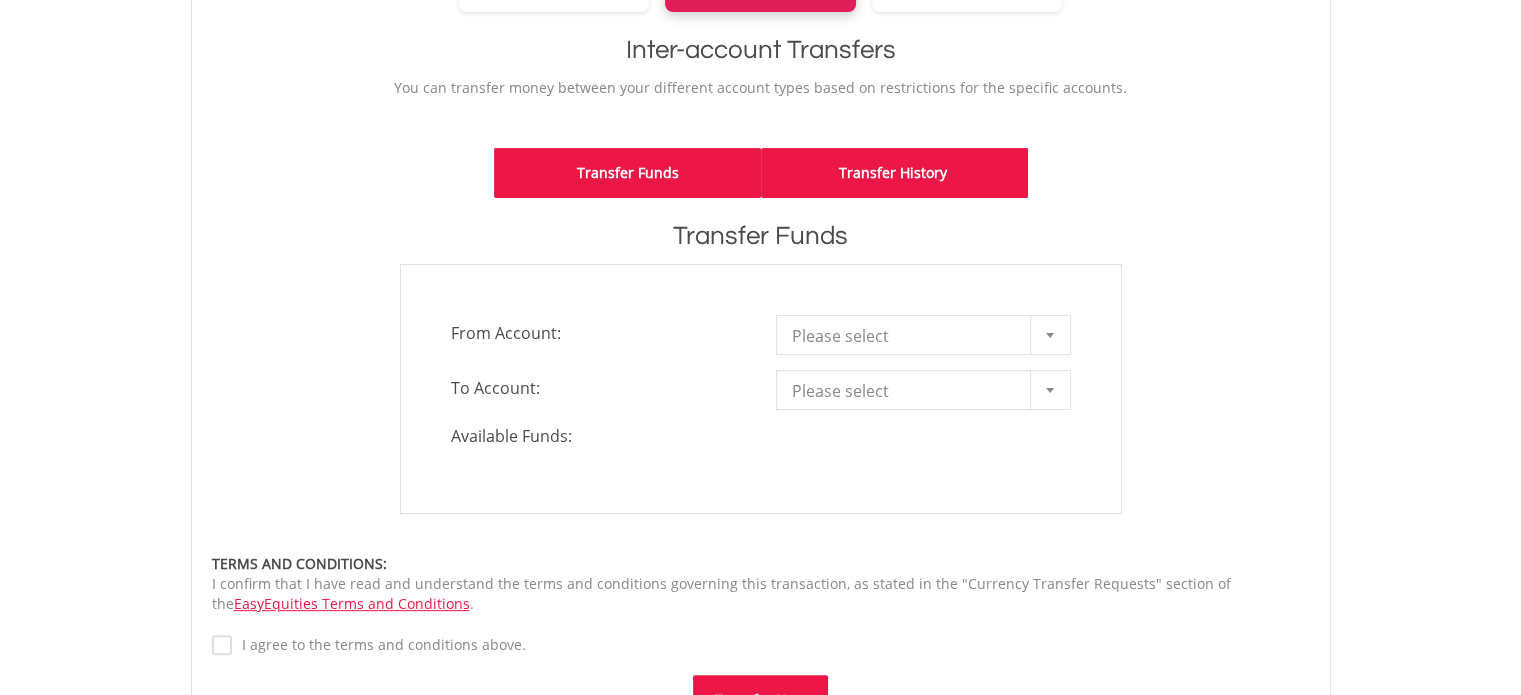 click on "Transfer History" at bounding box center [894, 173] 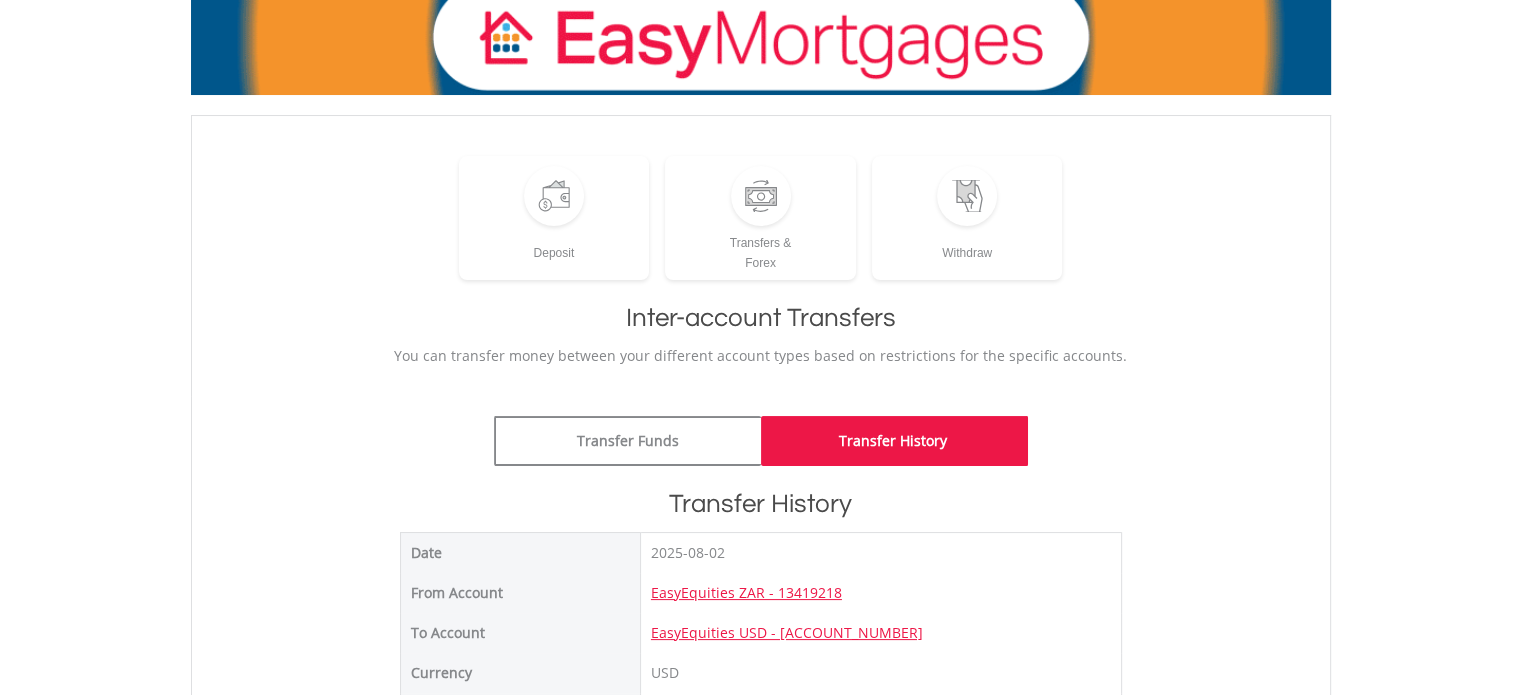 scroll, scrollTop: 0, scrollLeft: 0, axis: both 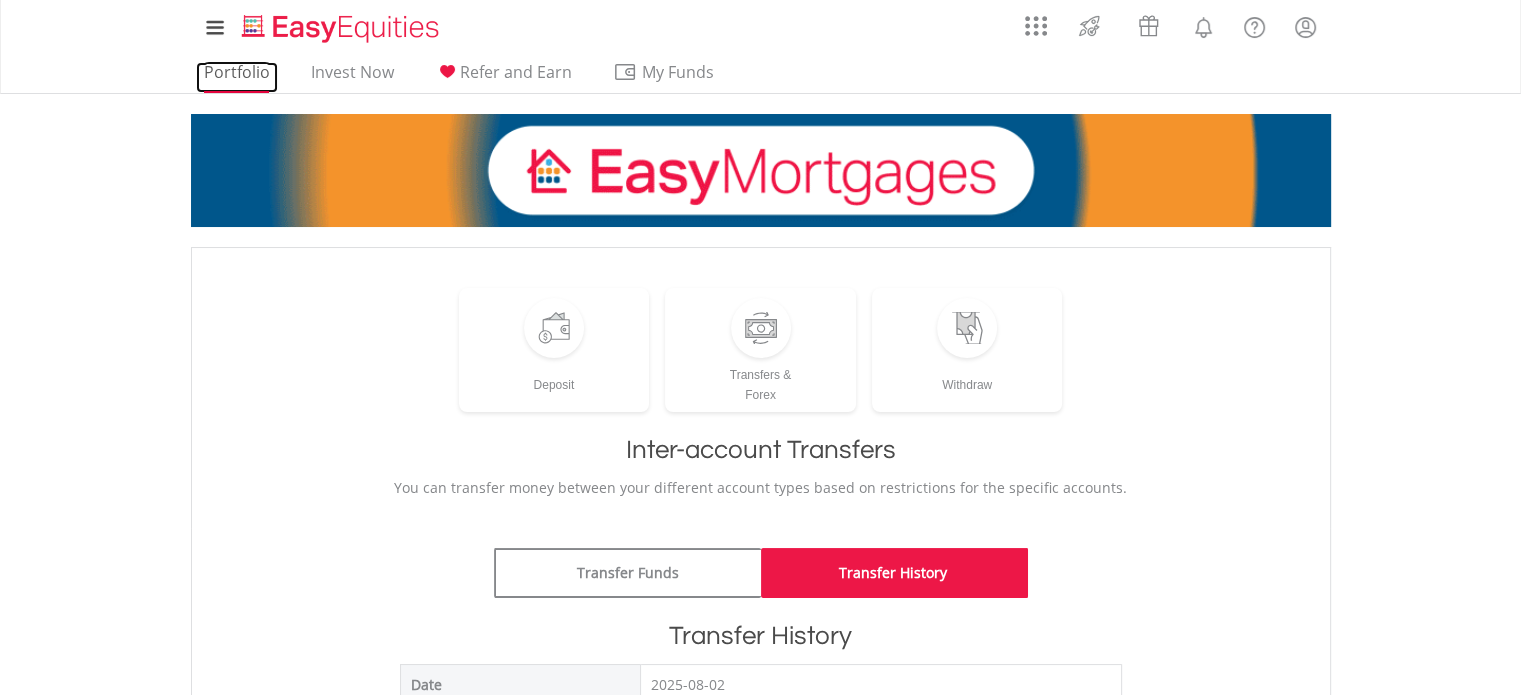 click on "Portfolio" at bounding box center (237, 77) 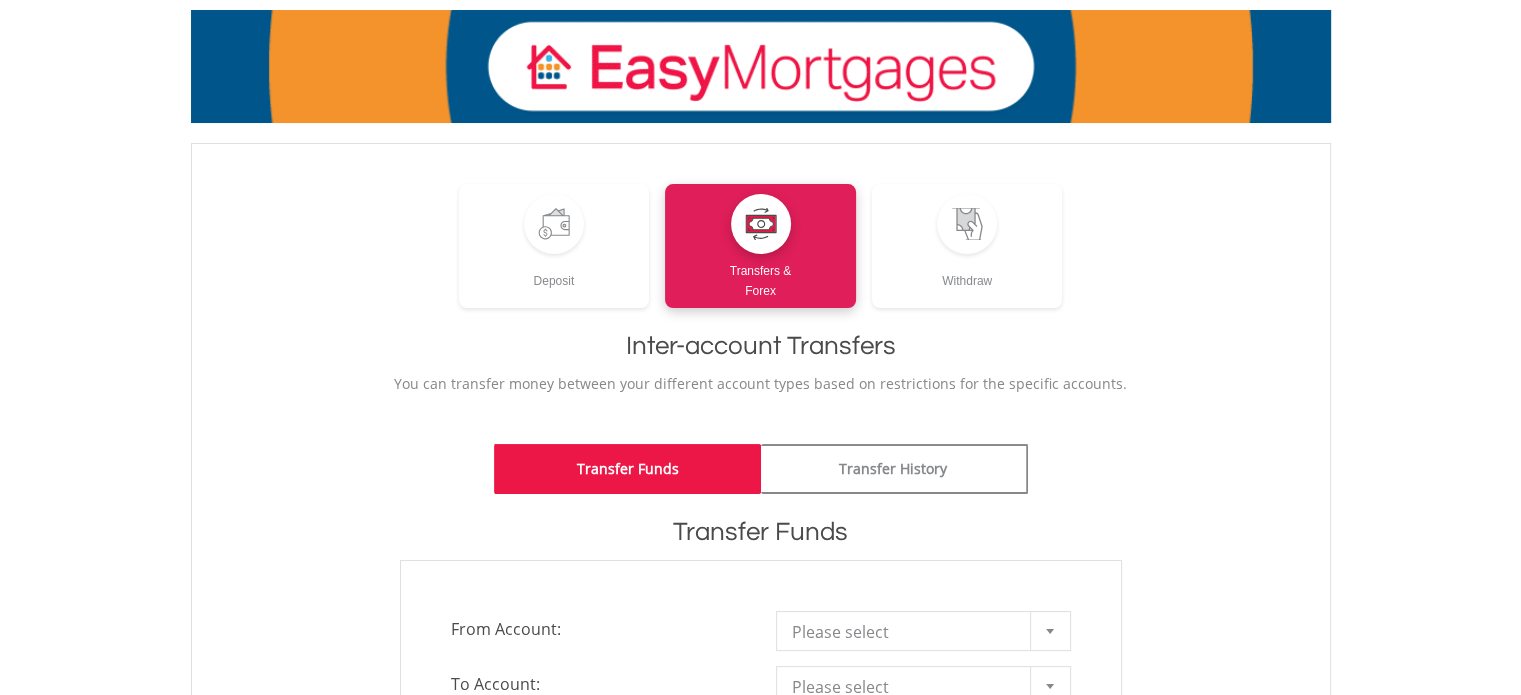scroll, scrollTop: 300, scrollLeft: 0, axis: vertical 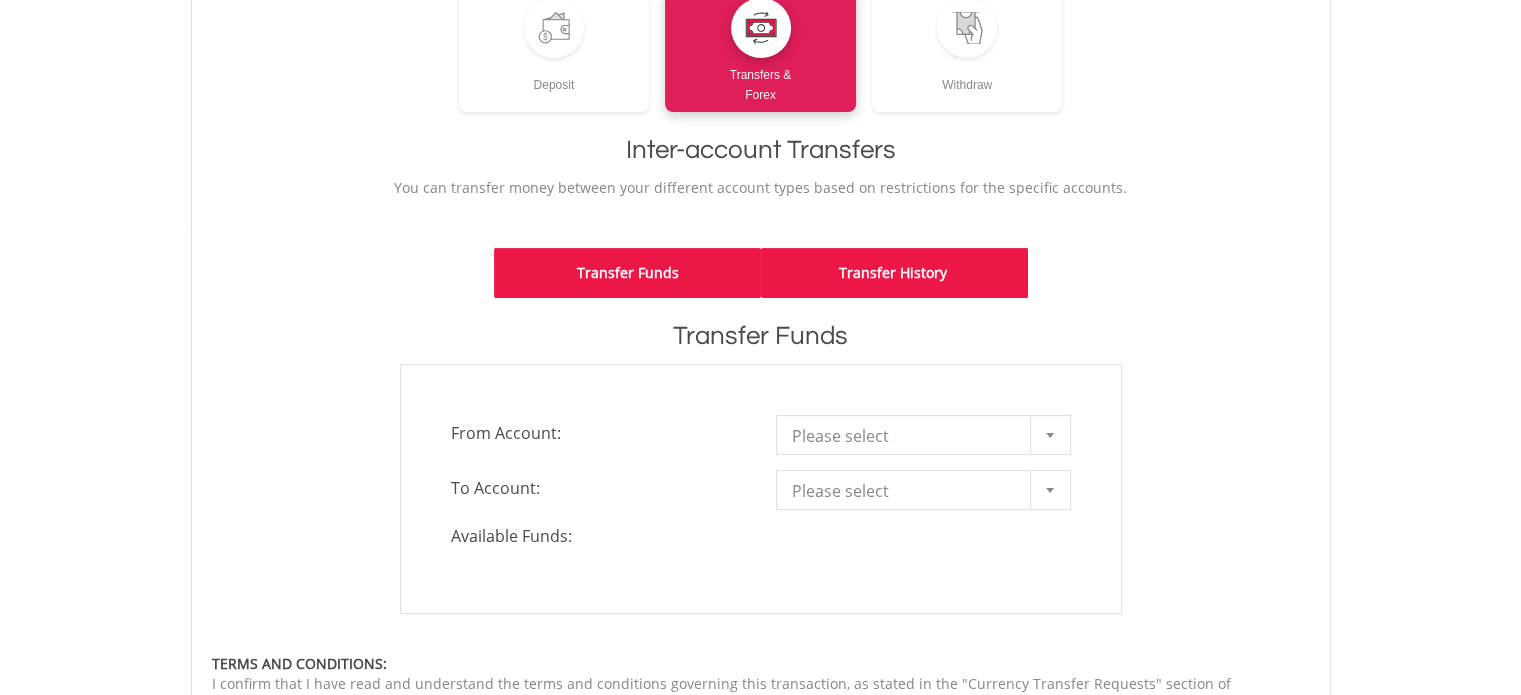 click on "Transfer History" at bounding box center (894, 273) 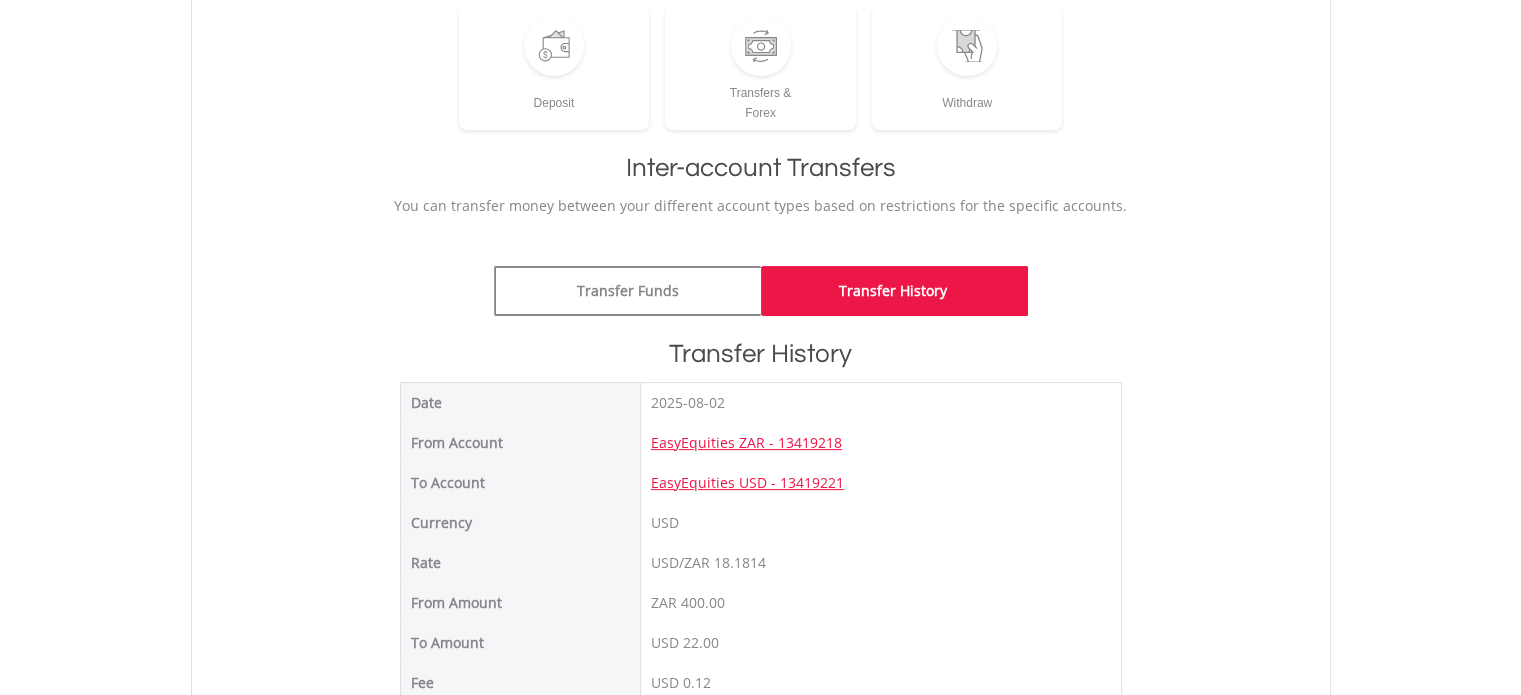 scroll, scrollTop: 0, scrollLeft: 0, axis: both 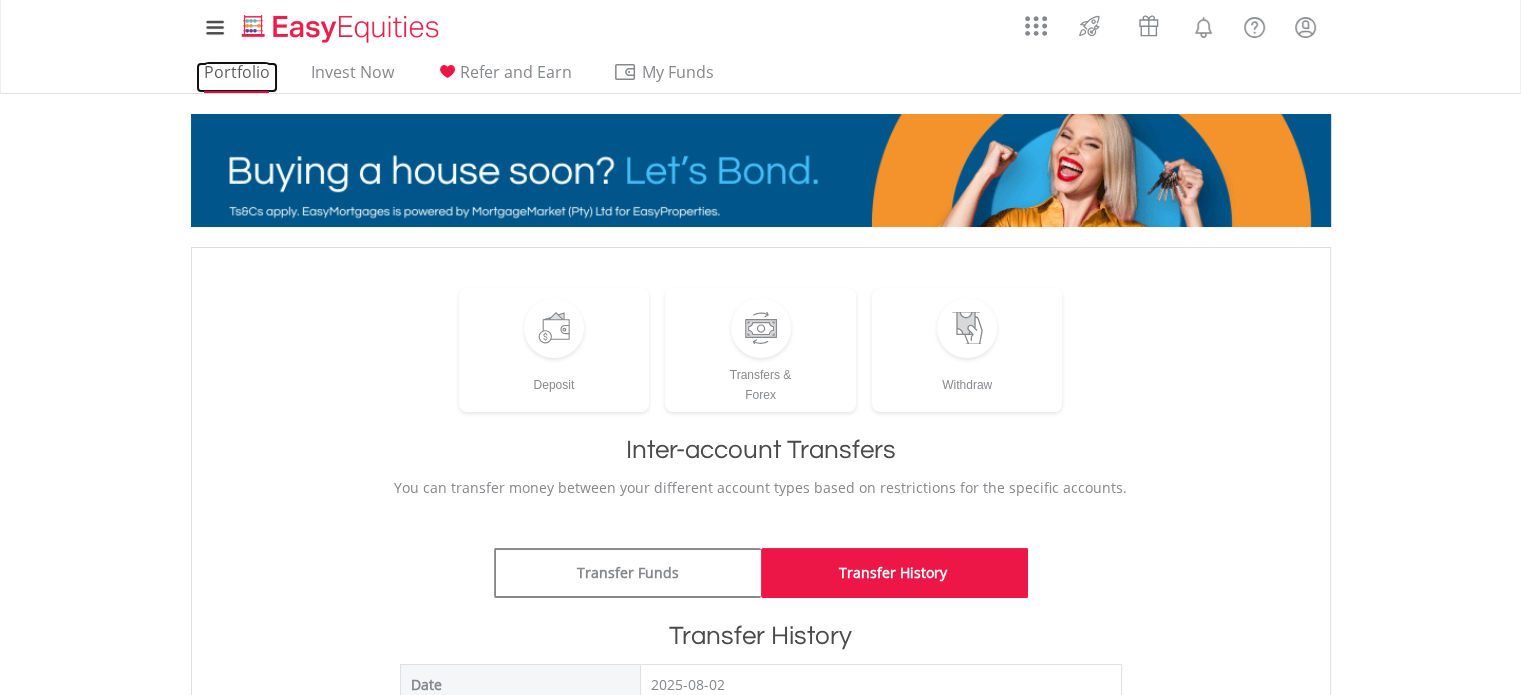 click on "Portfolio" at bounding box center (237, 77) 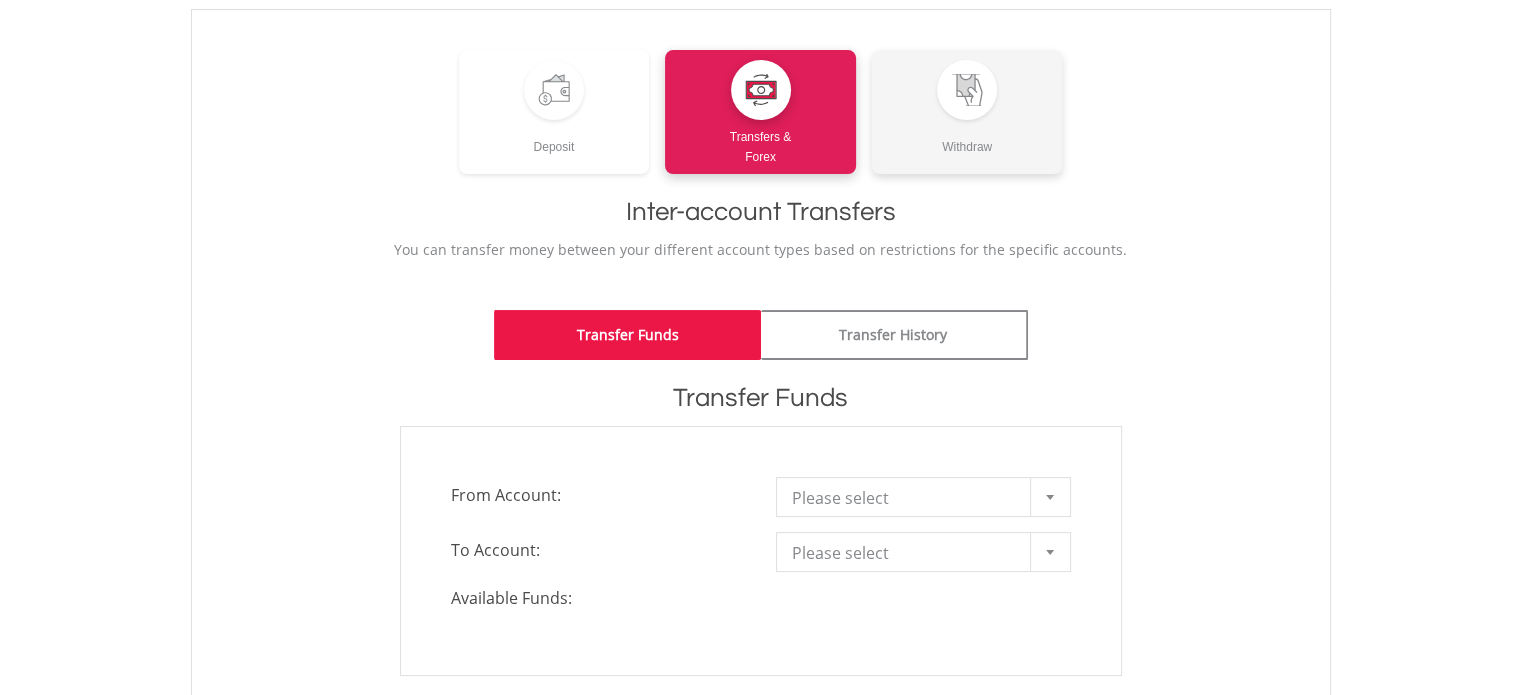 scroll, scrollTop: 400, scrollLeft: 0, axis: vertical 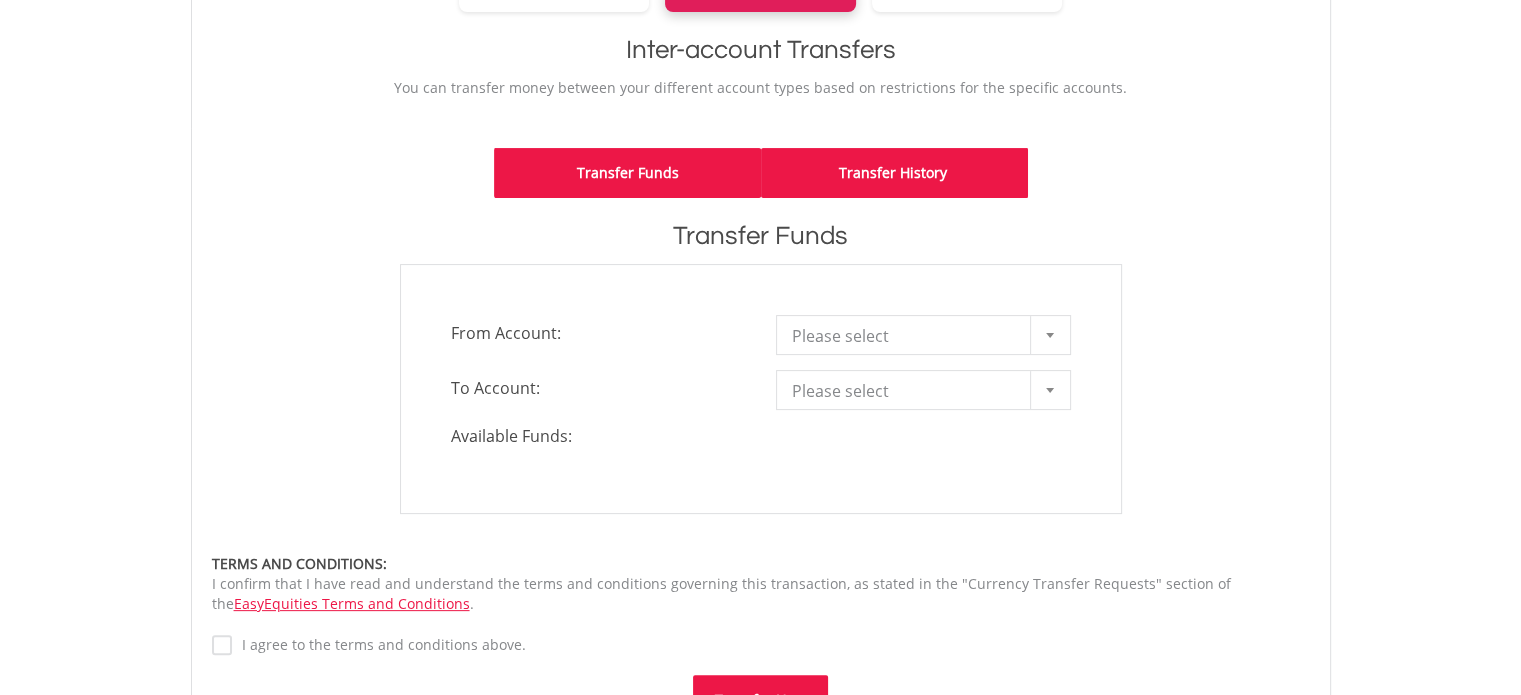 click on "Transfer History" at bounding box center [894, 173] 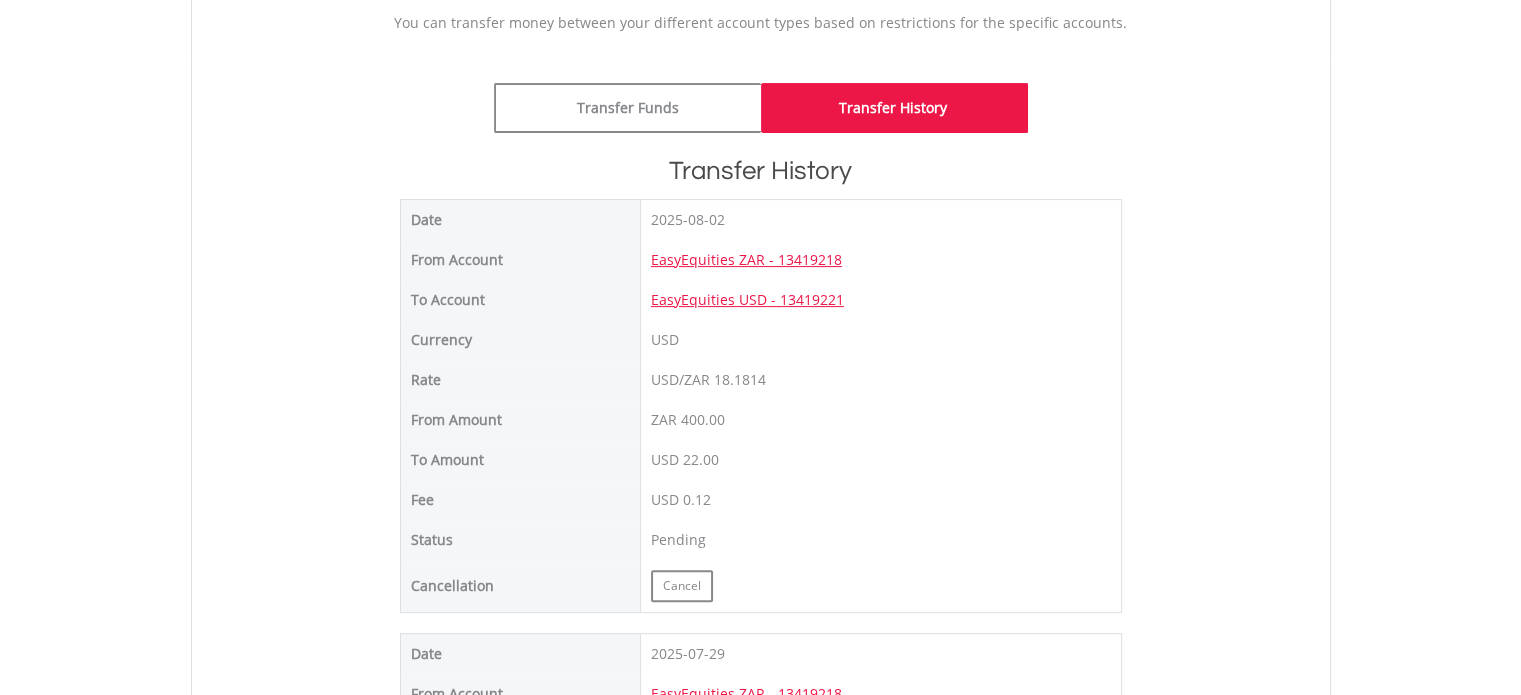 scroll, scrollTop: 500, scrollLeft: 0, axis: vertical 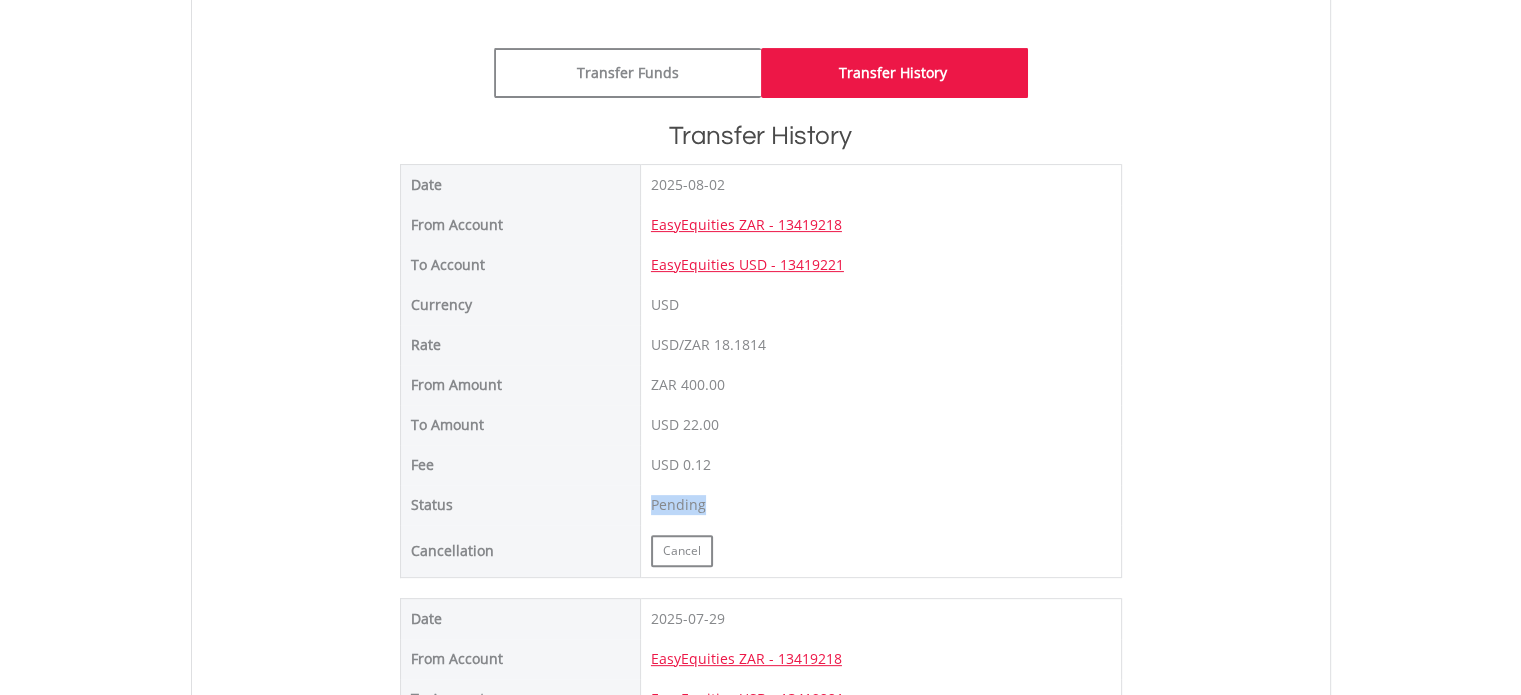 drag, startPoint x: 720, startPoint y: 503, endPoint x: 637, endPoint y: 498, distance: 83.15047 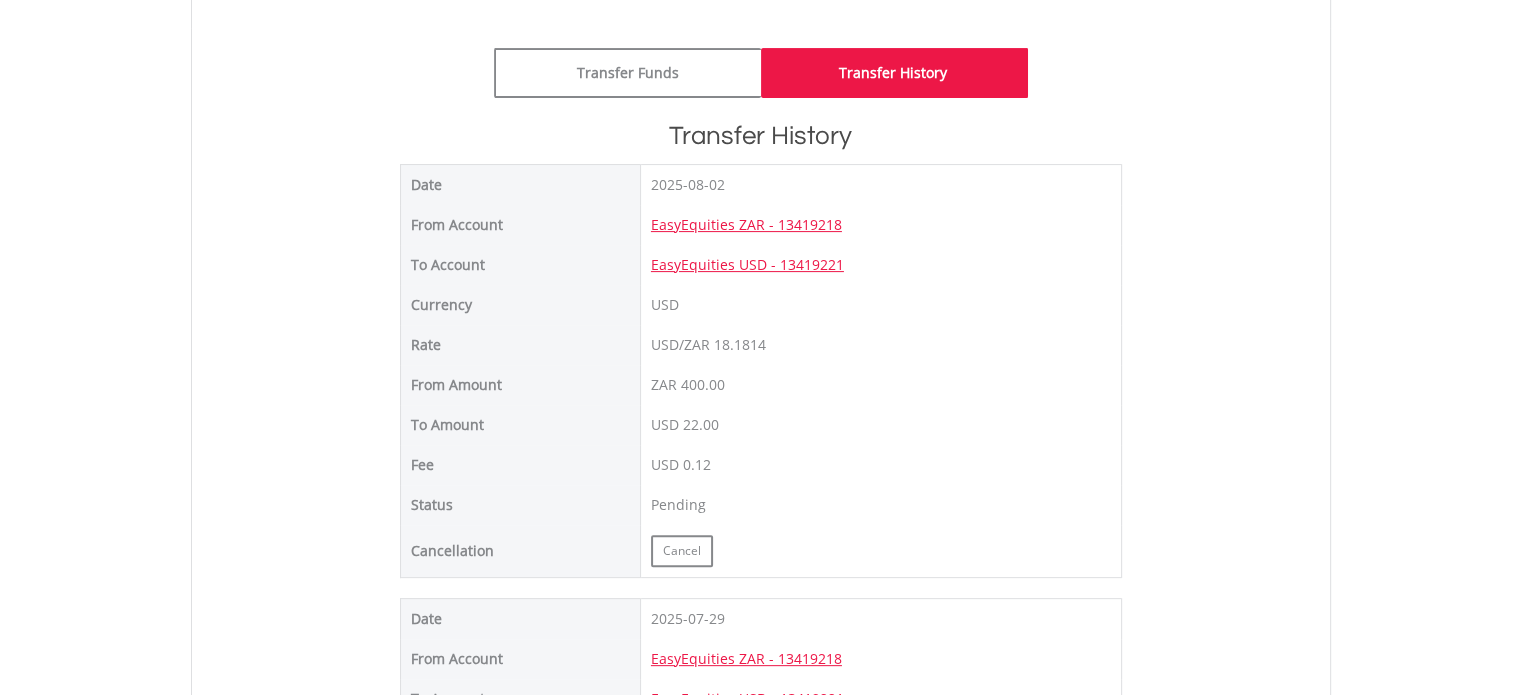 click on "USD/ZAR  18.1814" at bounding box center (880, 345) 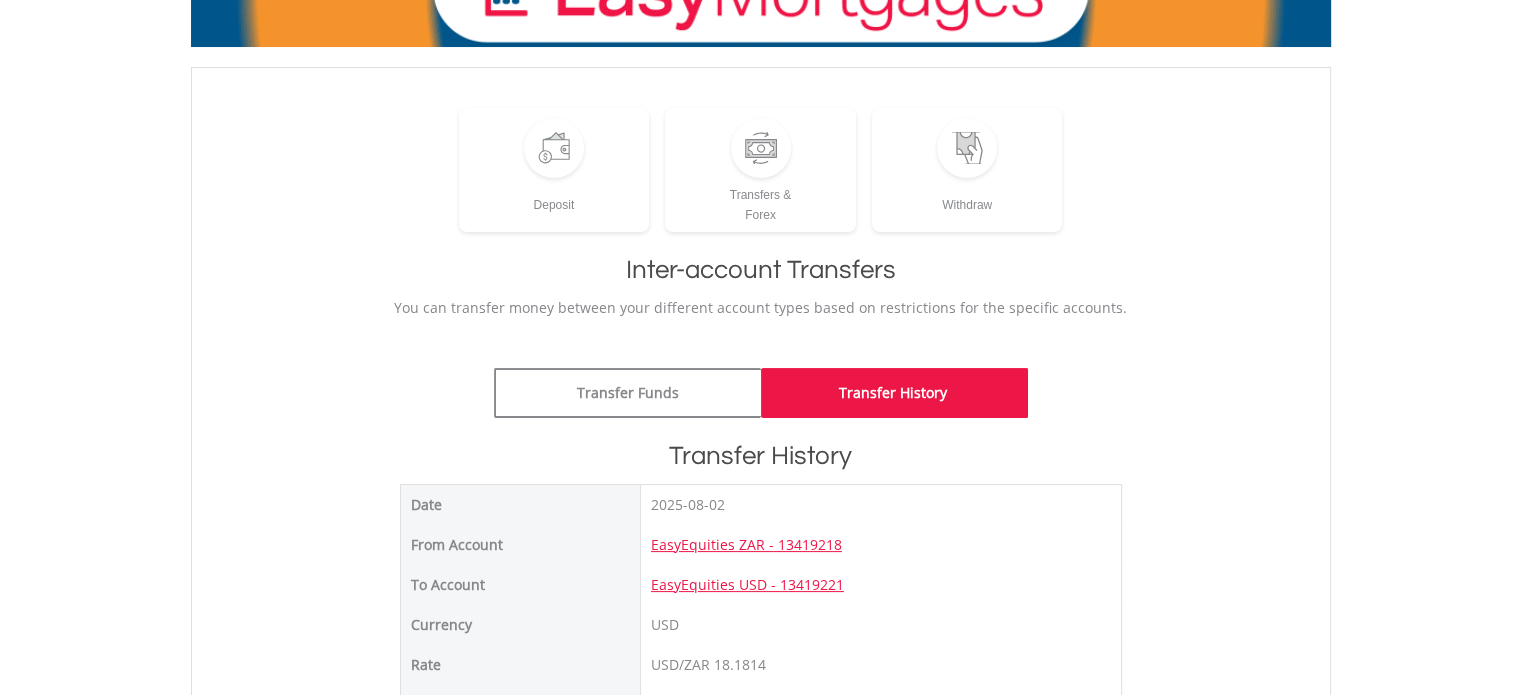 scroll, scrollTop: 0, scrollLeft: 0, axis: both 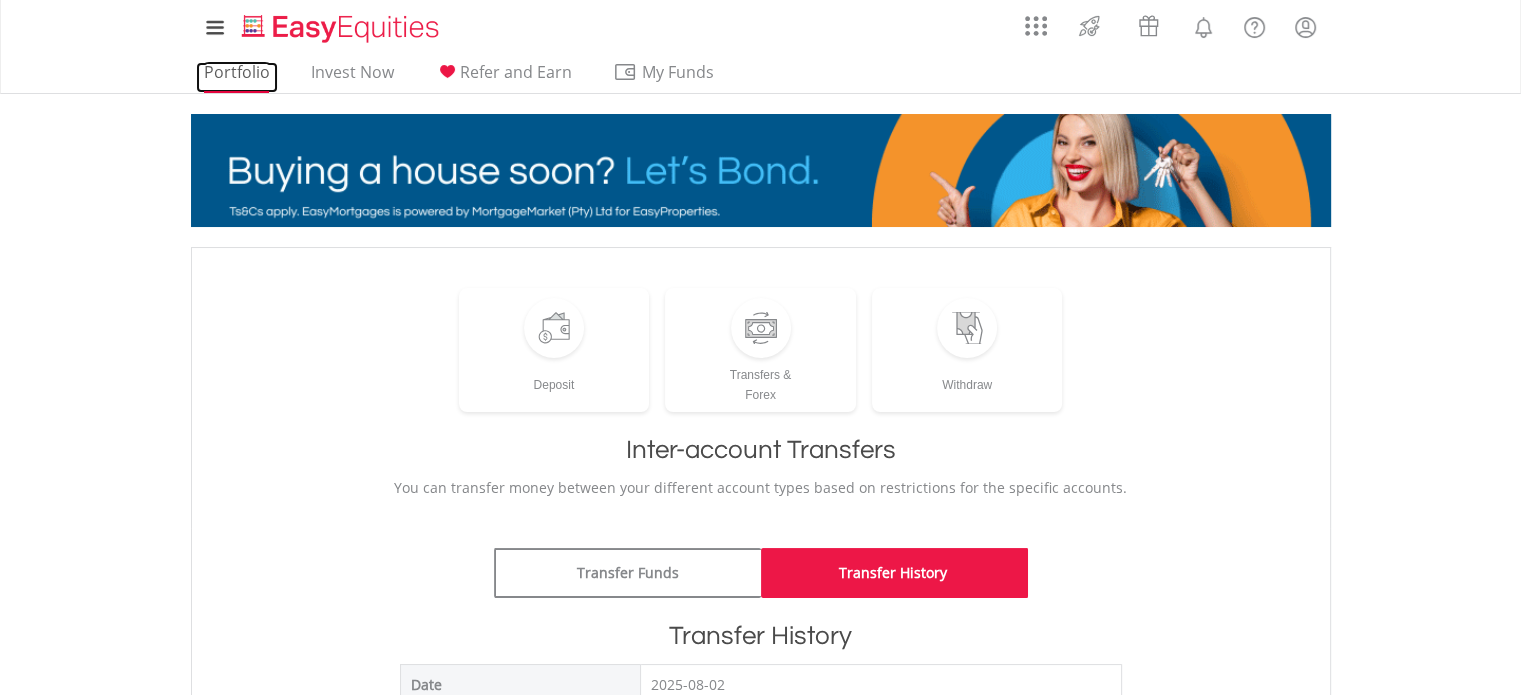 click on "Portfolio" at bounding box center [237, 77] 